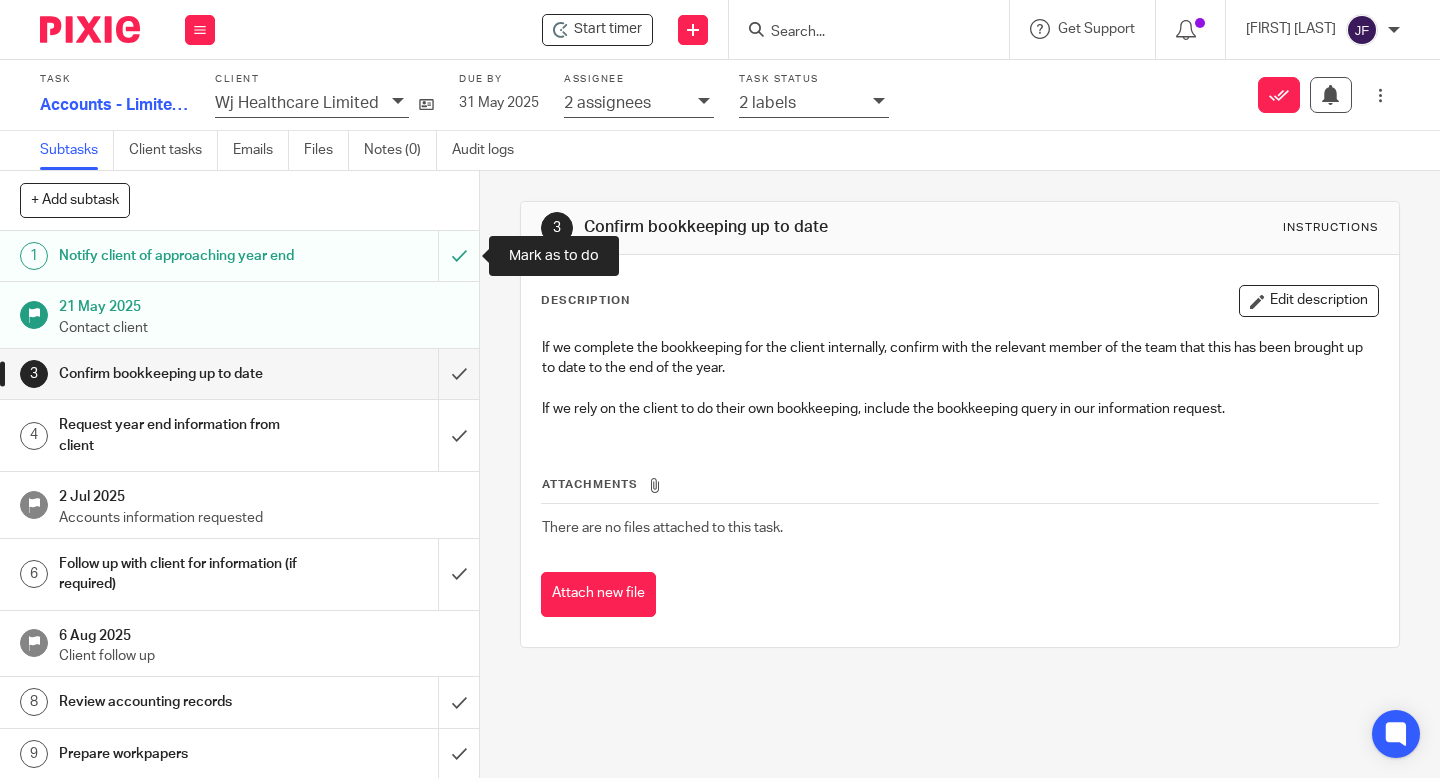 scroll, scrollTop: 0, scrollLeft: 0, axis: both 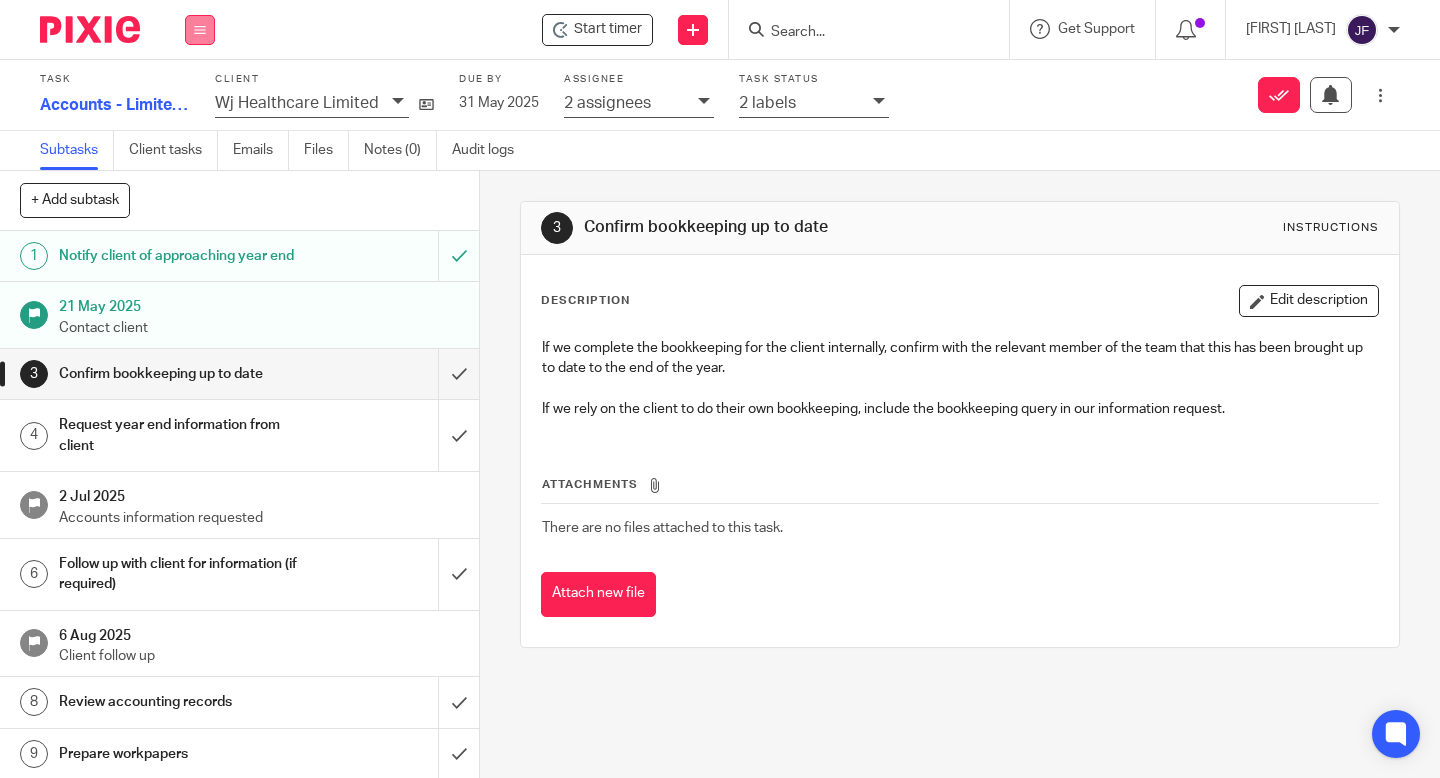 click at bounding box center (200, 30) 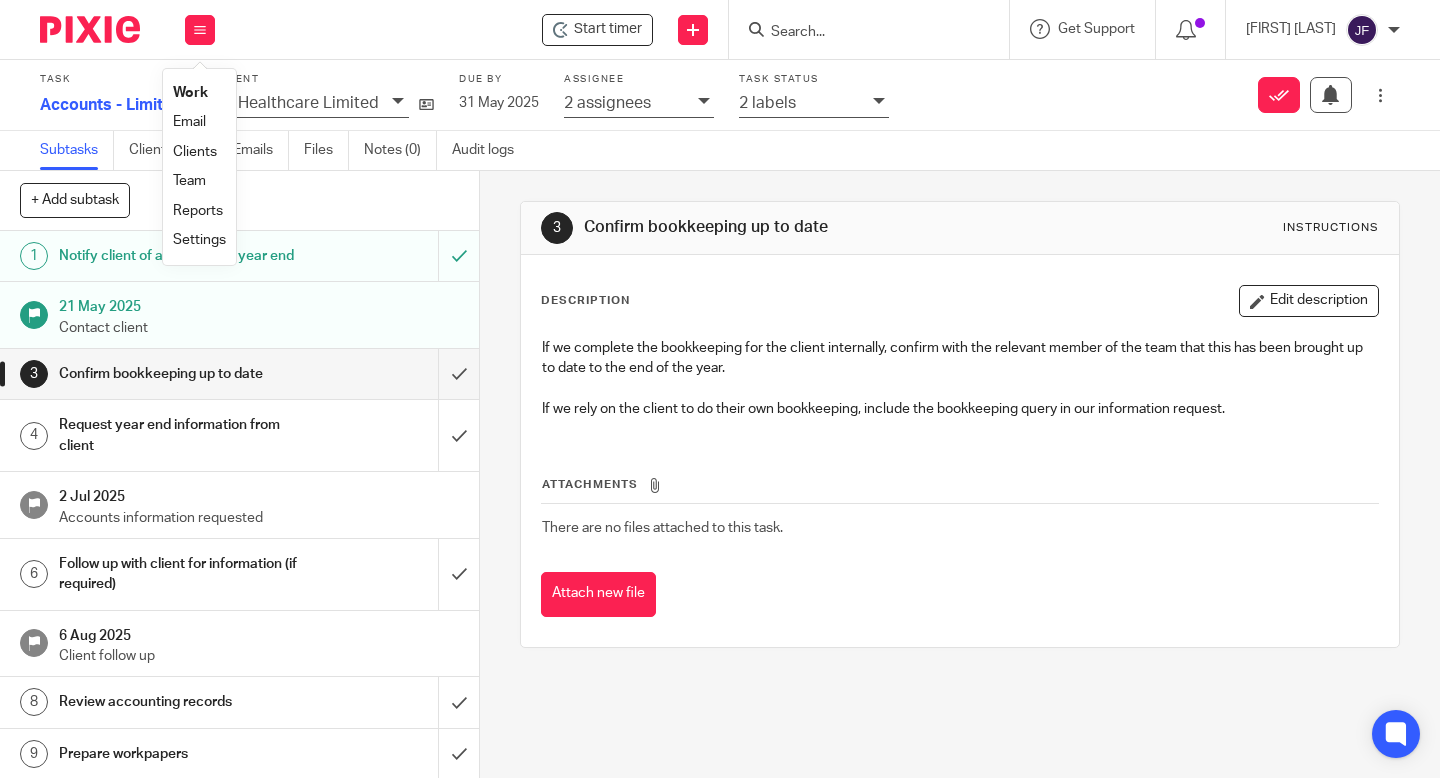click on "Work" at bounding box center [190, 93] 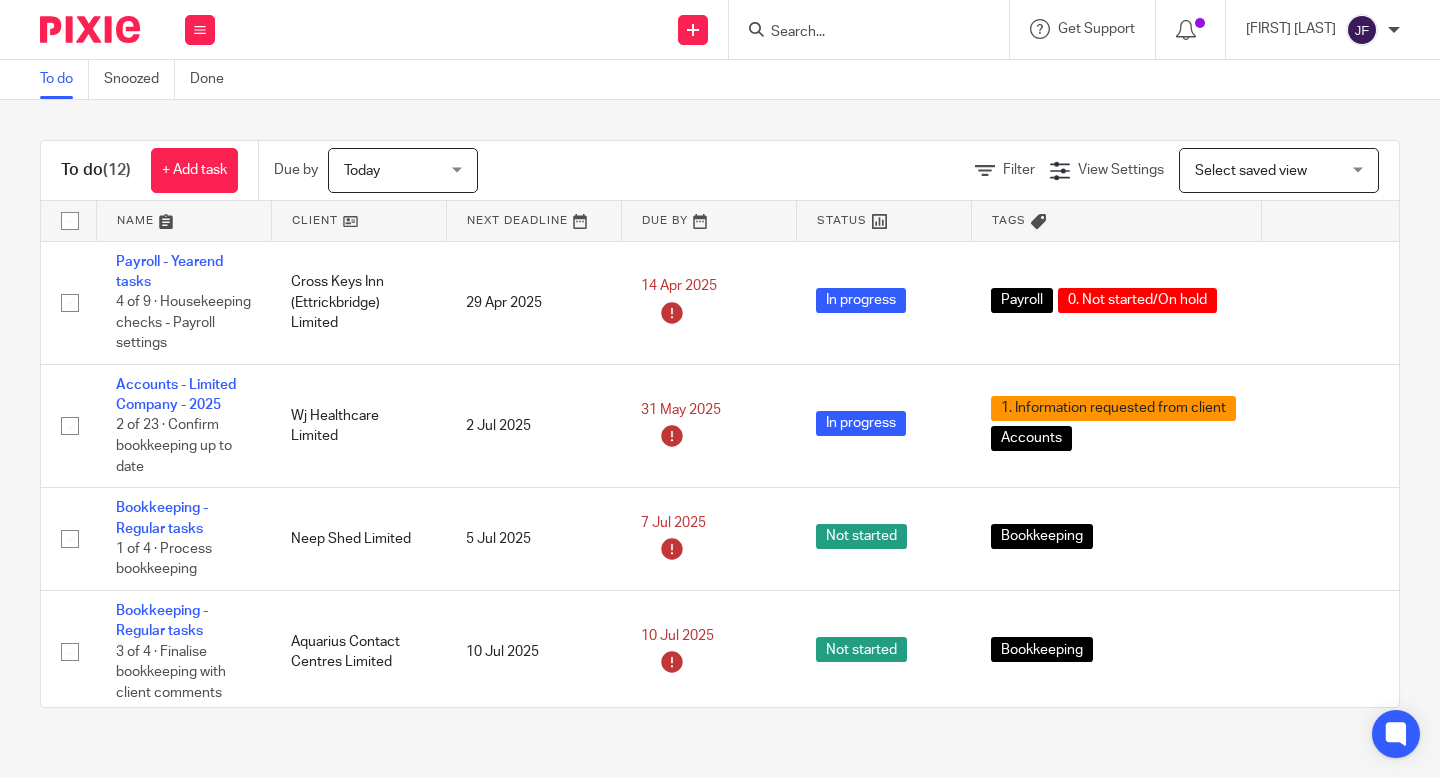 scroll, scrollTop: 0, scrollLeft: 0, axis: both 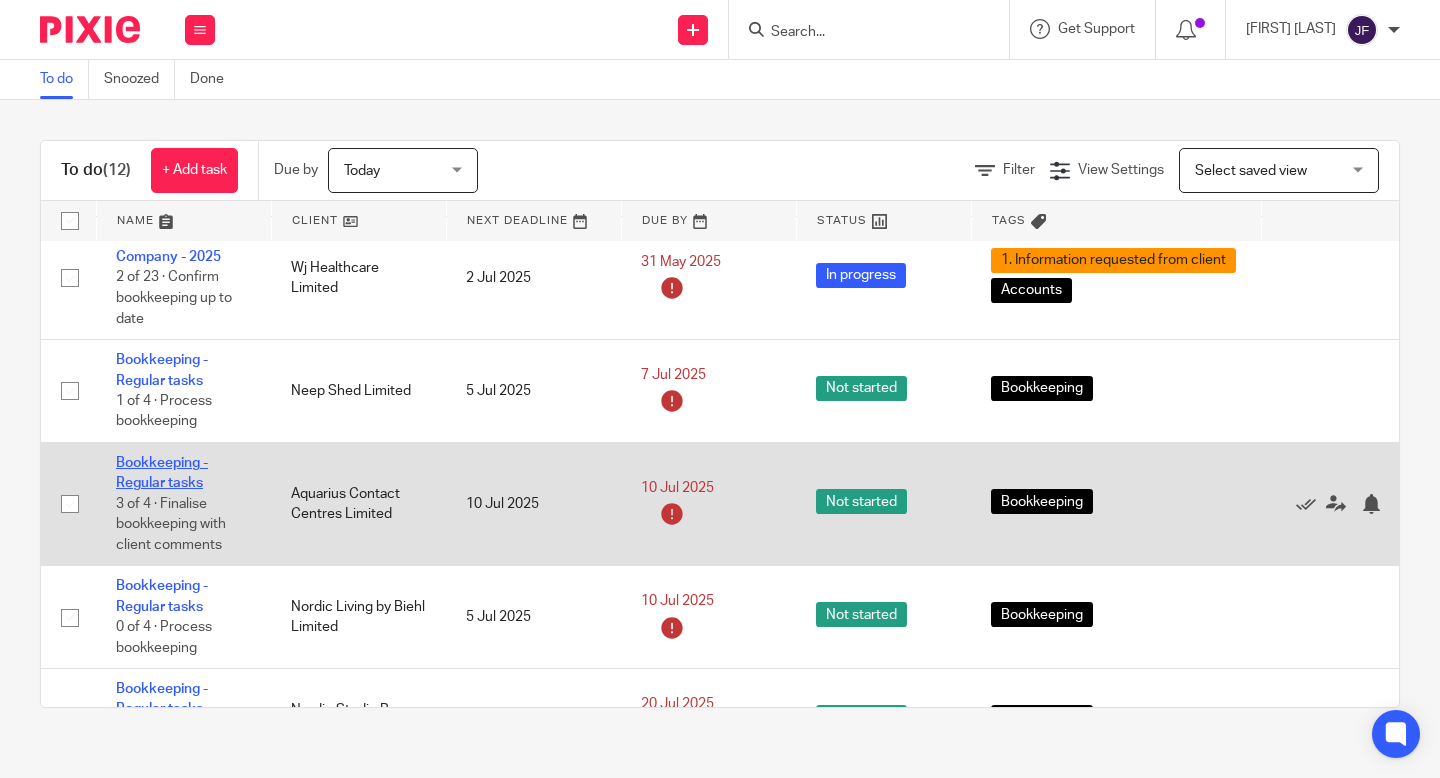 click on "Bookkeeping - Regular tasks" at bounding box center (162, 473) 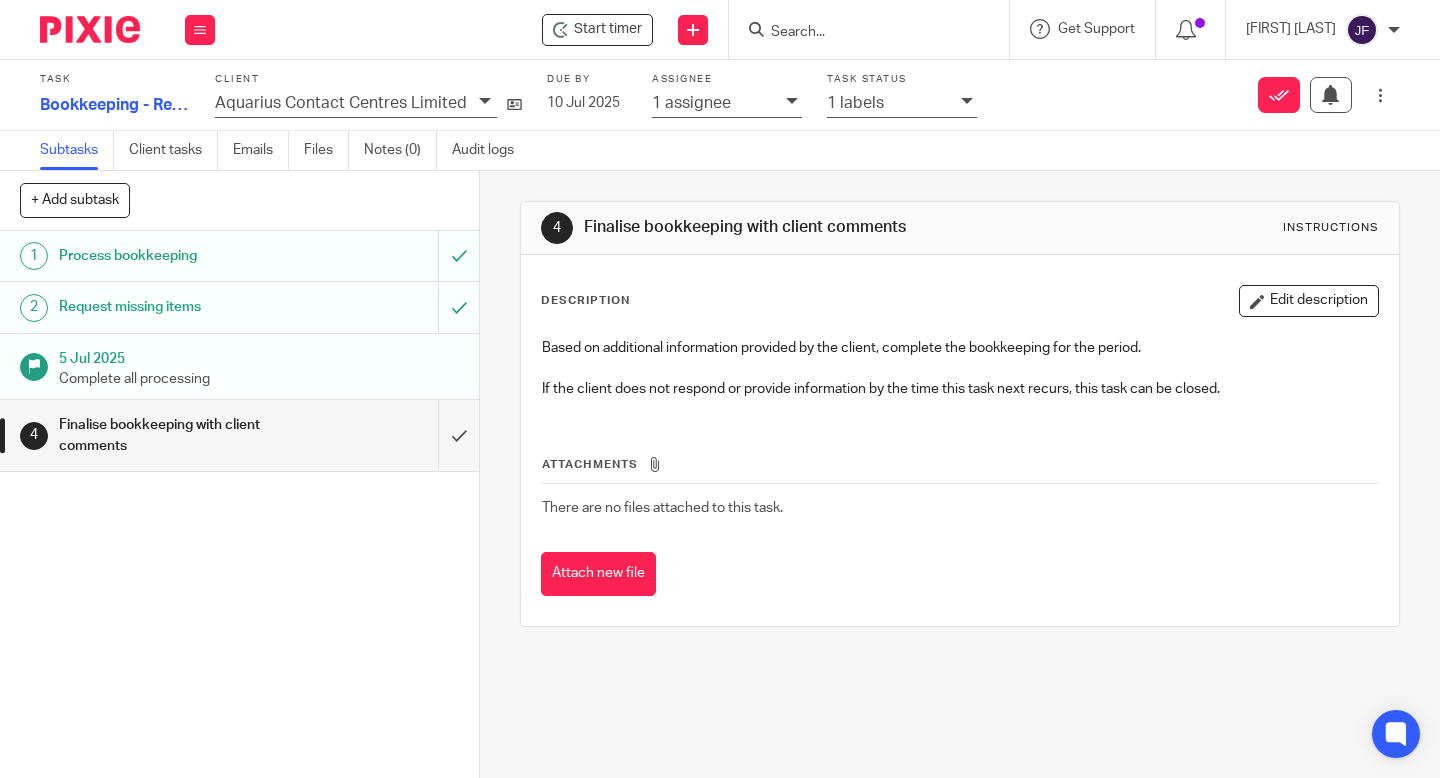 scroll, scrollTop: 0, scrollLeft: 0, axis: both 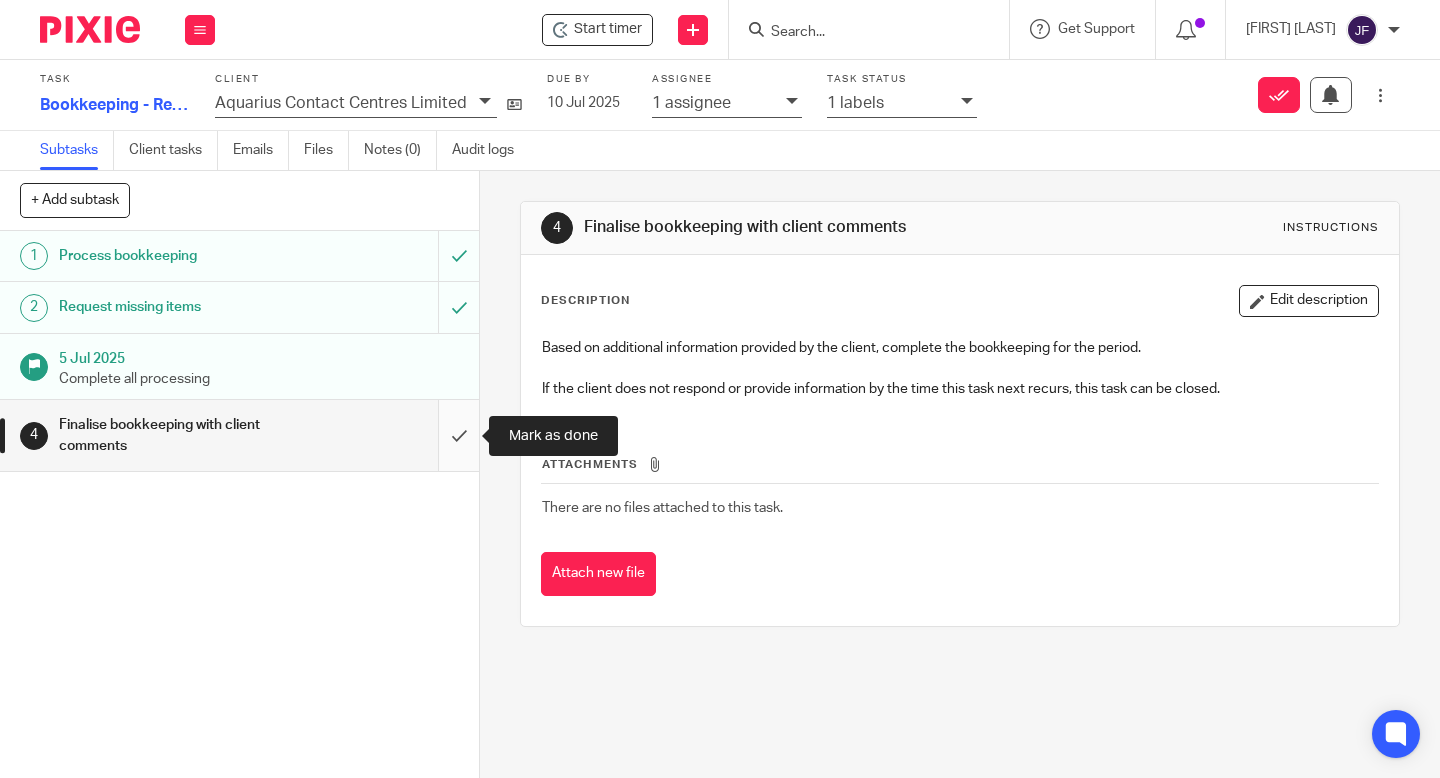click at bounding box center [239, 435] 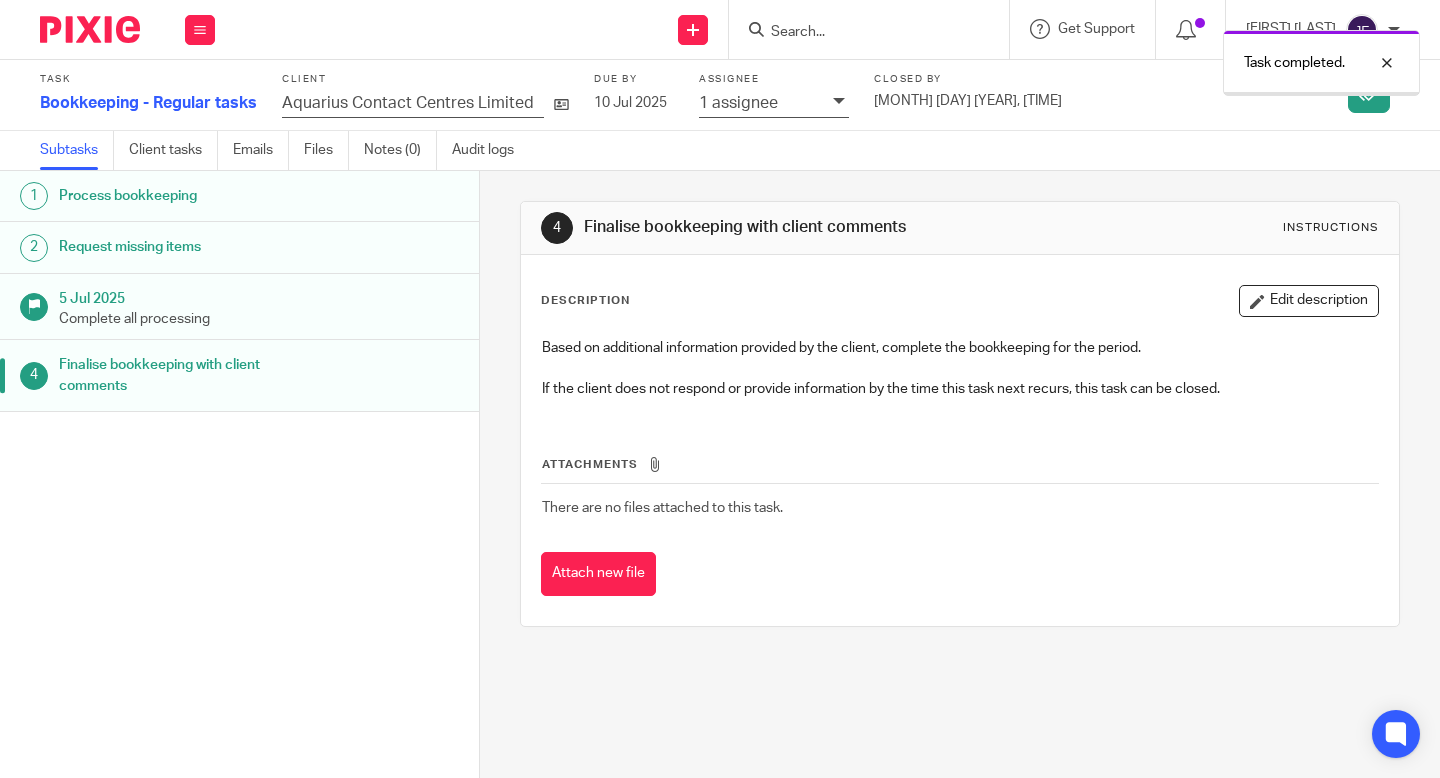 scroll, scrollTop: 0, scrollLeft: 0, axis: both 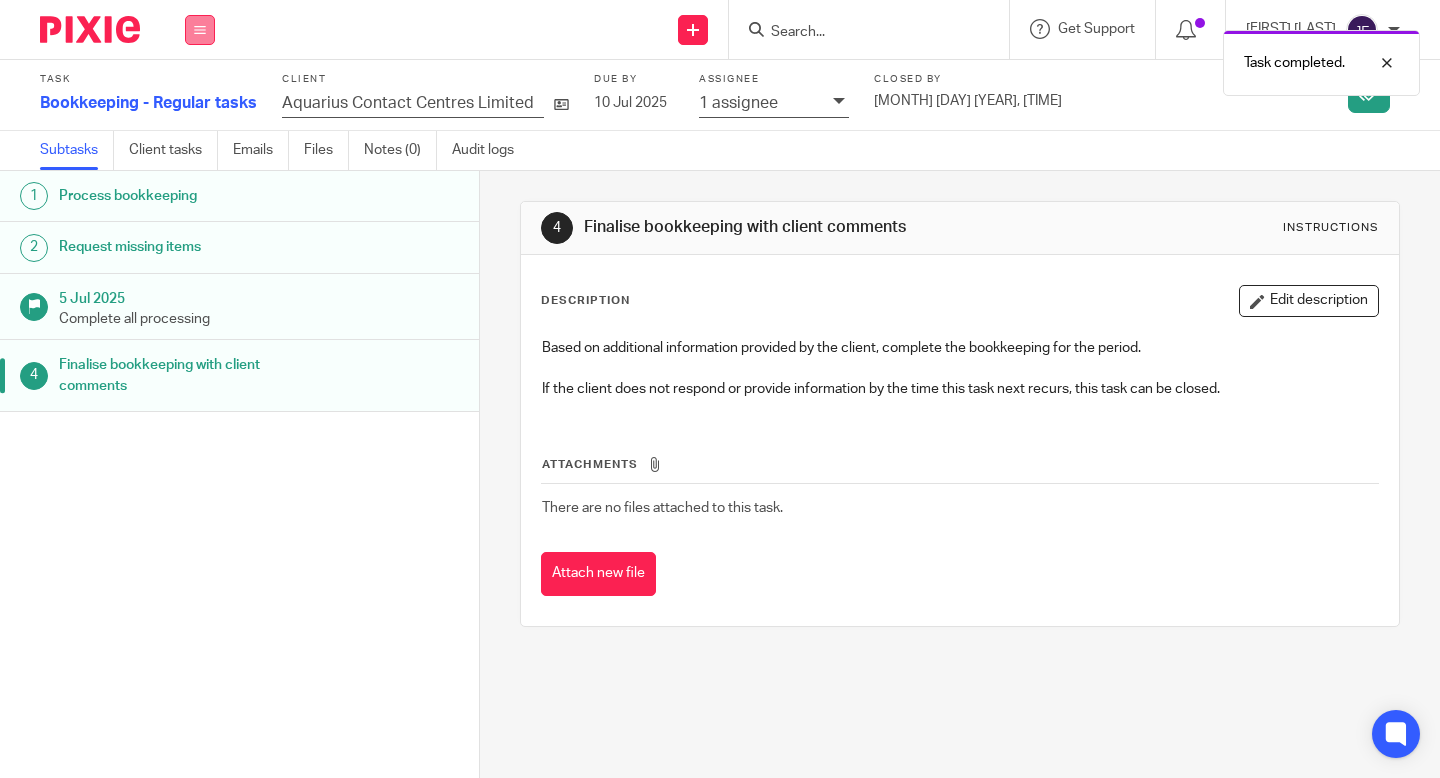 click at bounding box center [200, 30] 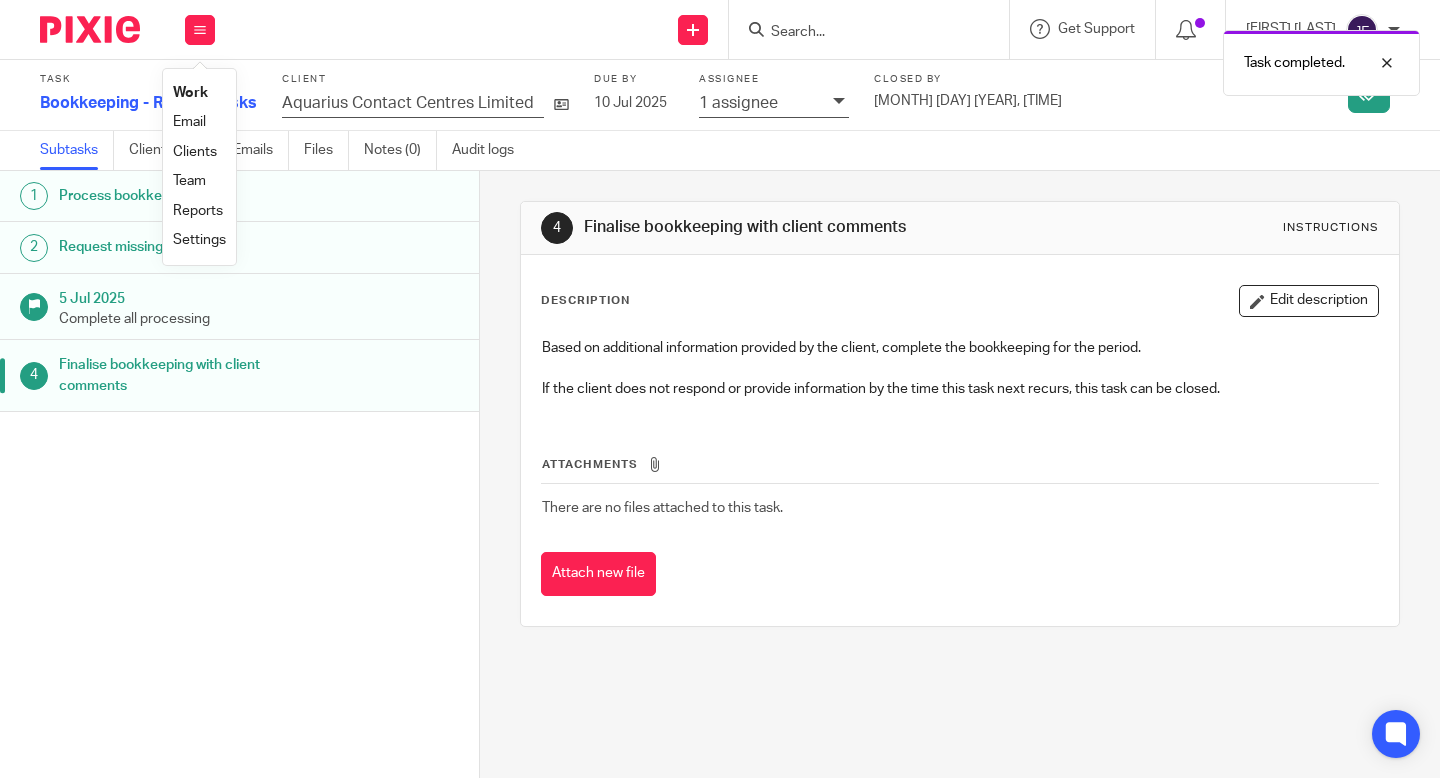 click on "Work" at bounding box center (190, 93) 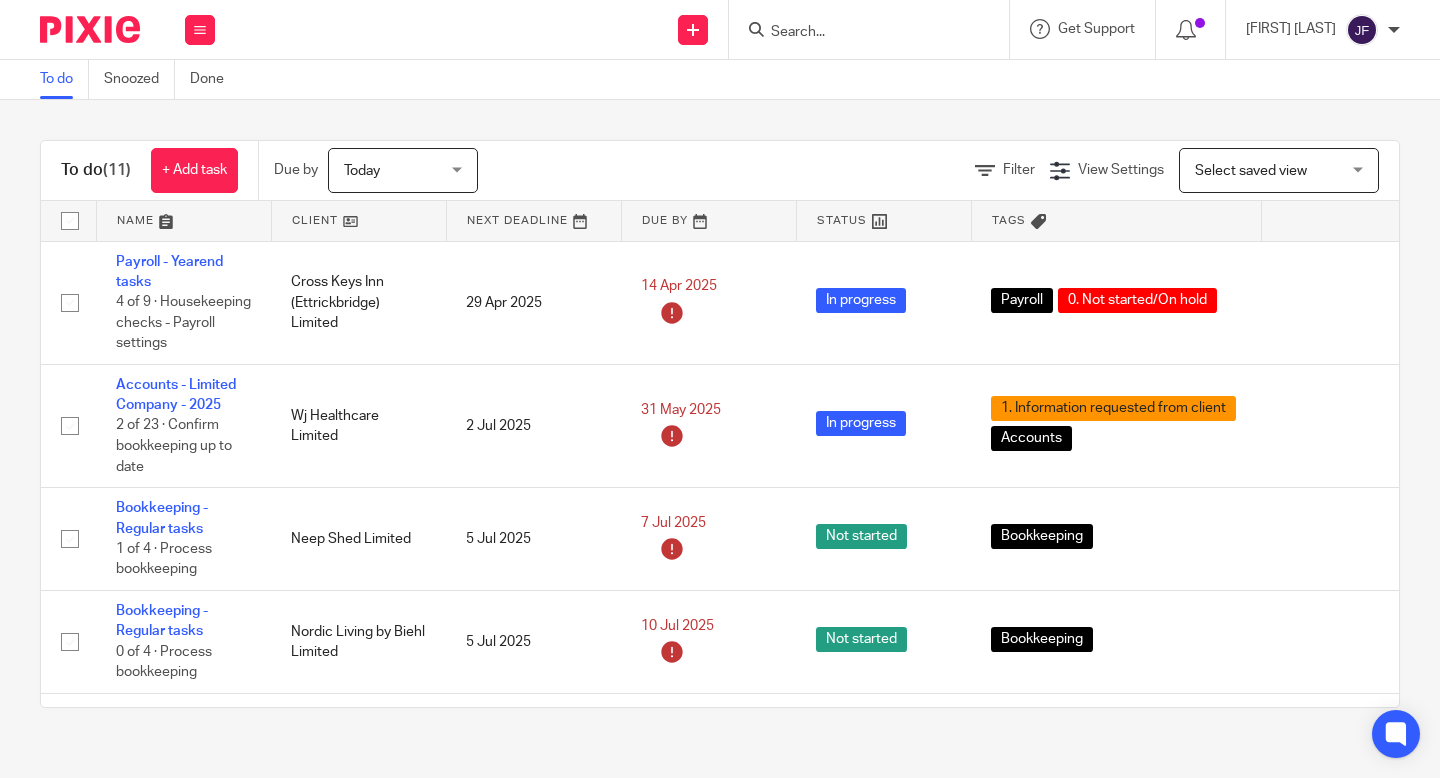 scroll, scrollTop: 0, scrollLeft: 0, axis: both 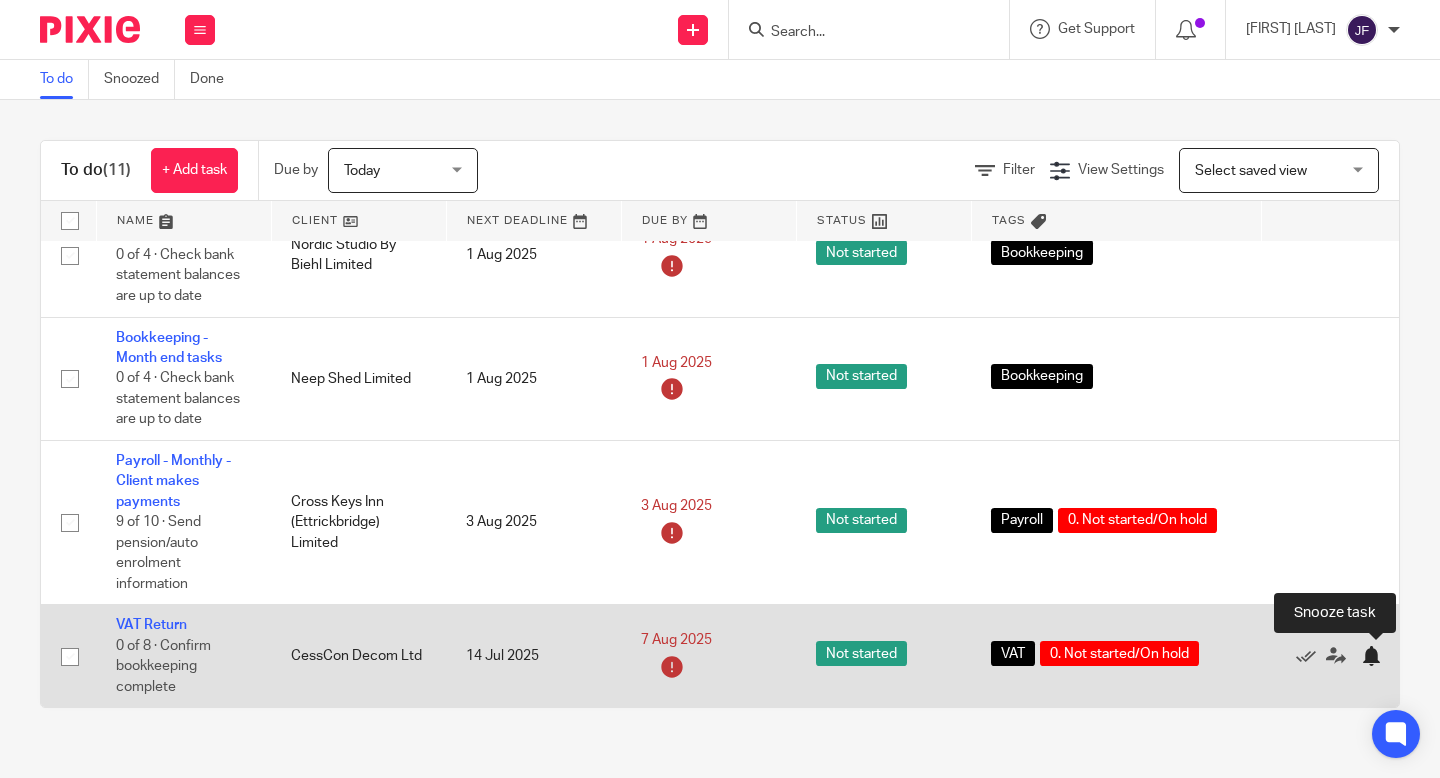 click at bounding box center [1371, 656] 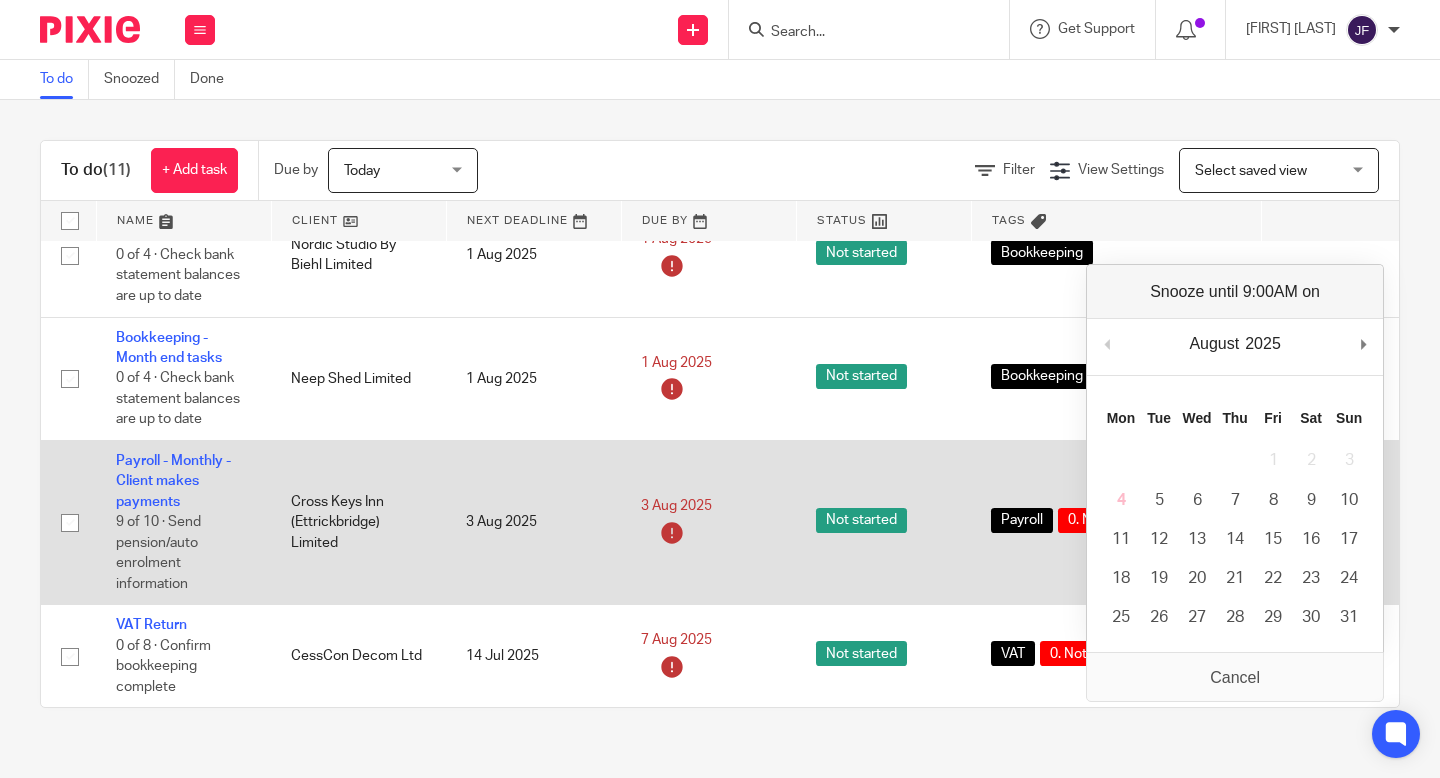 click on "Payroll 0. Not started/On hold" at bounding box center [1116, 523] 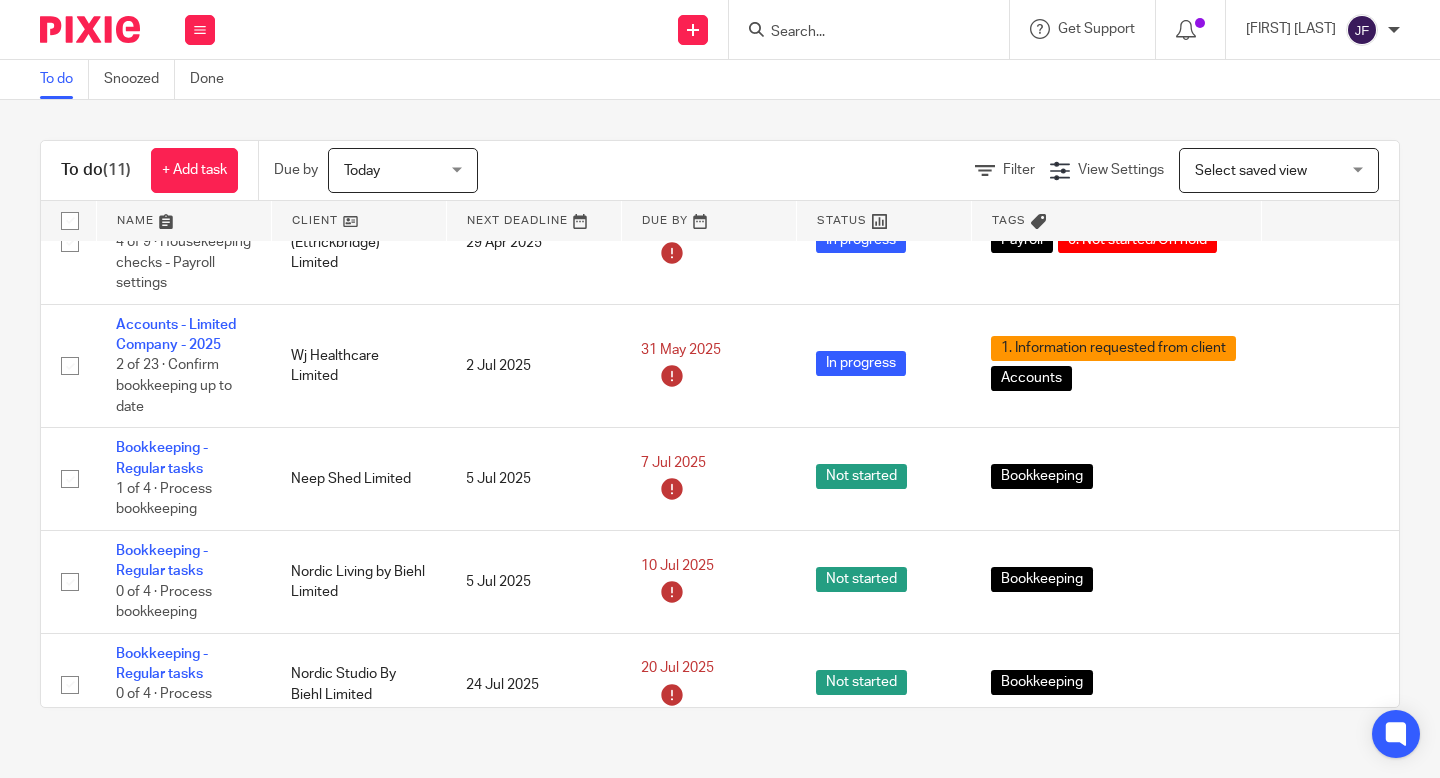 scroll, scrollTop: 0, scrollLeft: 0, axis: both 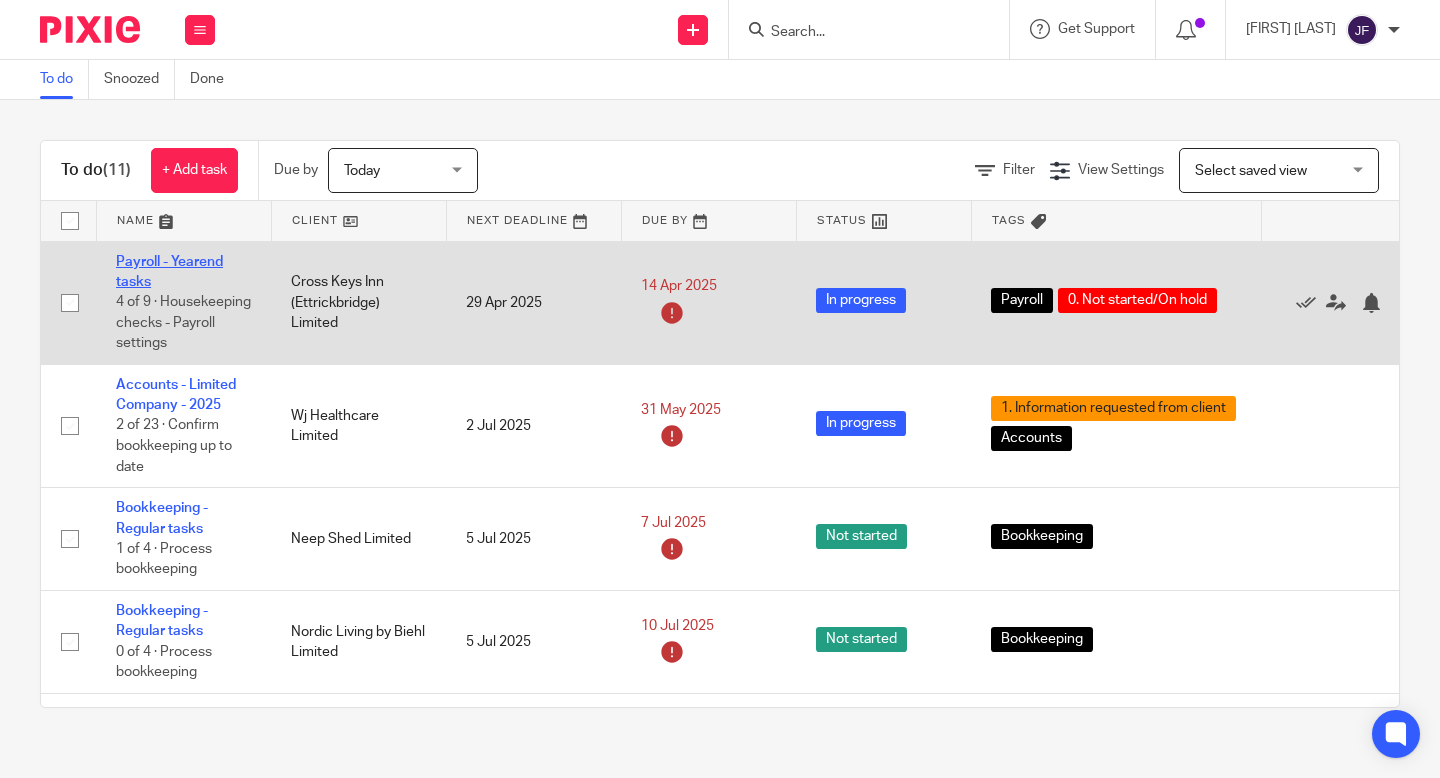 click on "Payroll - Yearend tasks" at bounding box center [169, 272] 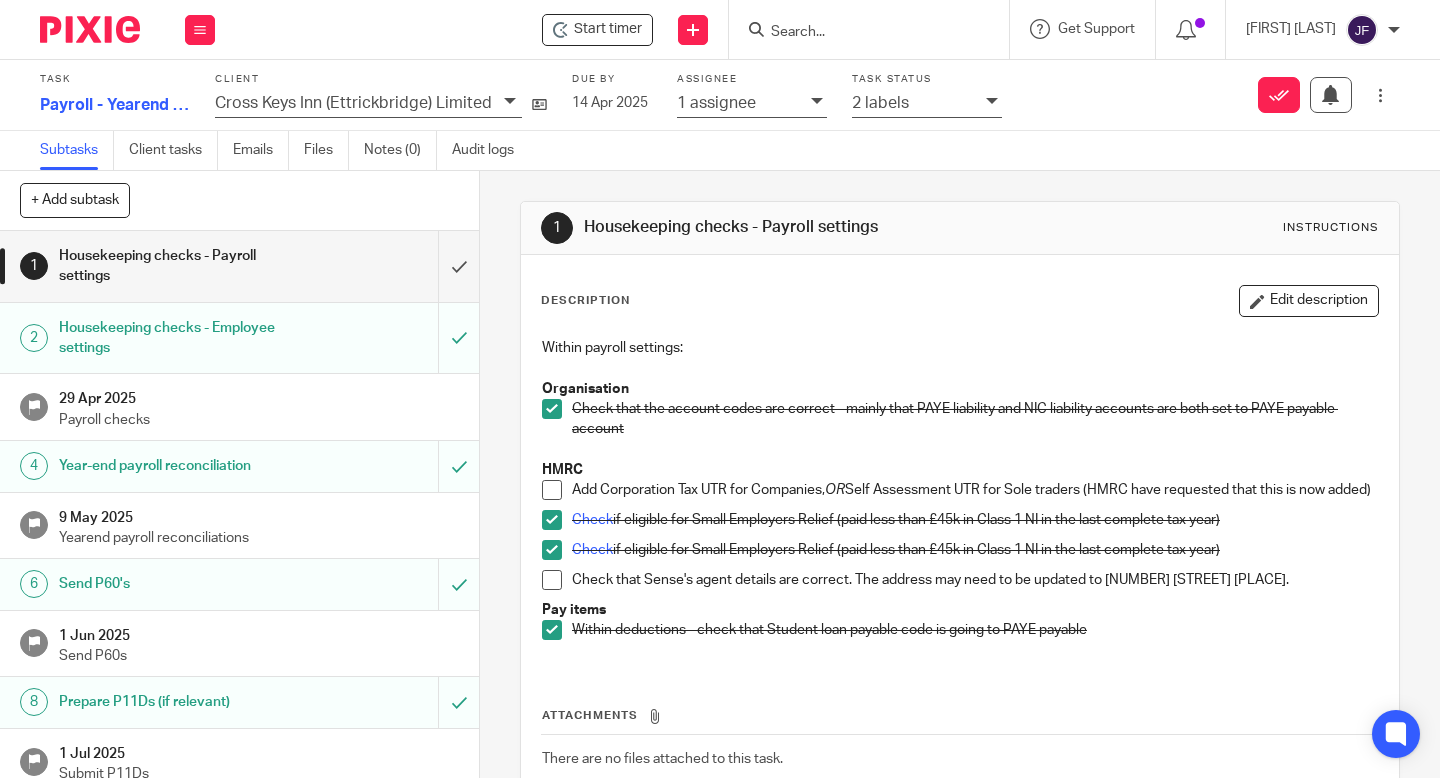 scroll, scrollTop: 0, scrollLeft: 0, axis: both 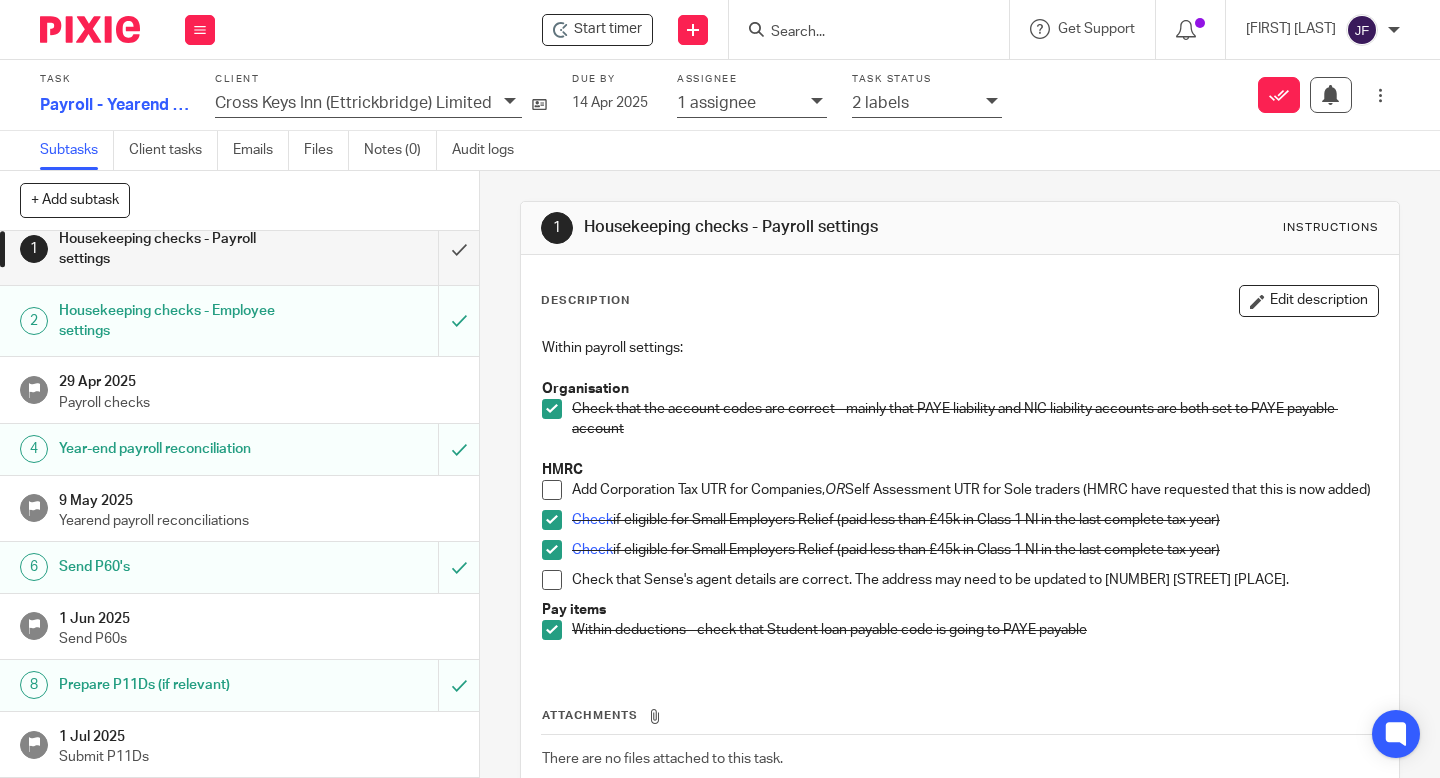 click on "Housekeeping checks - Employee settings" at bounding box center (179, 321) 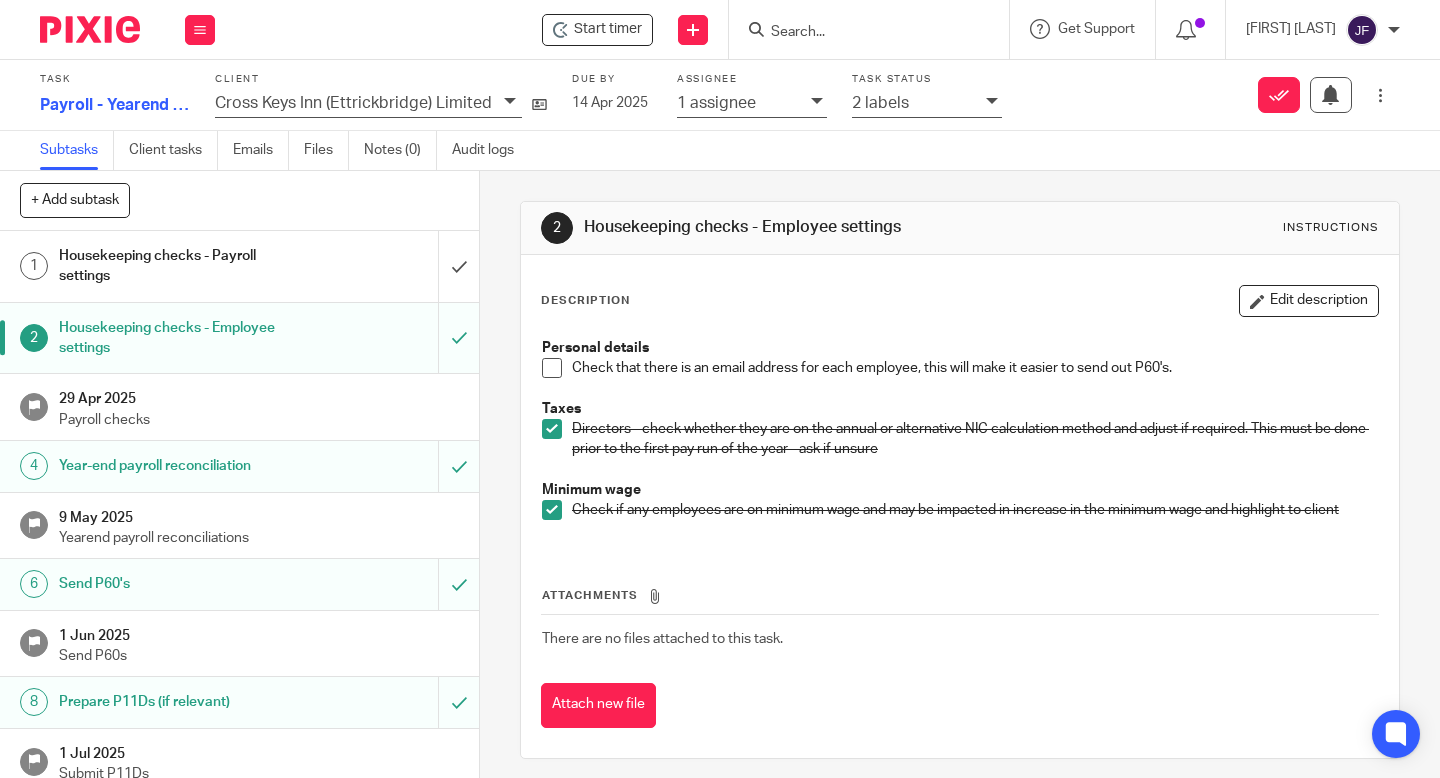 scroll, scrollTop: 0, scrollLeft: 0, axis: both 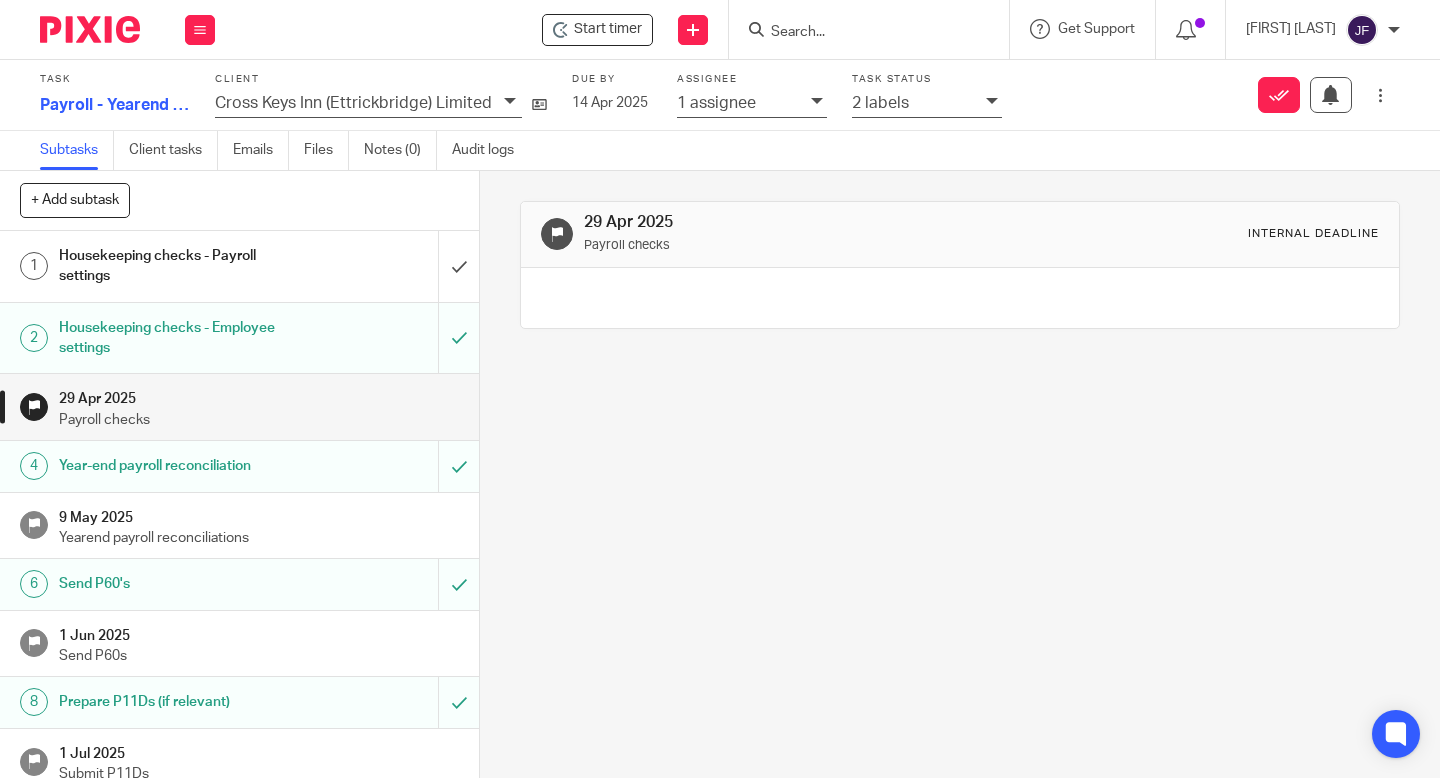 click on "Year-end payroll reconciliation" at bounding box center [179, 466] 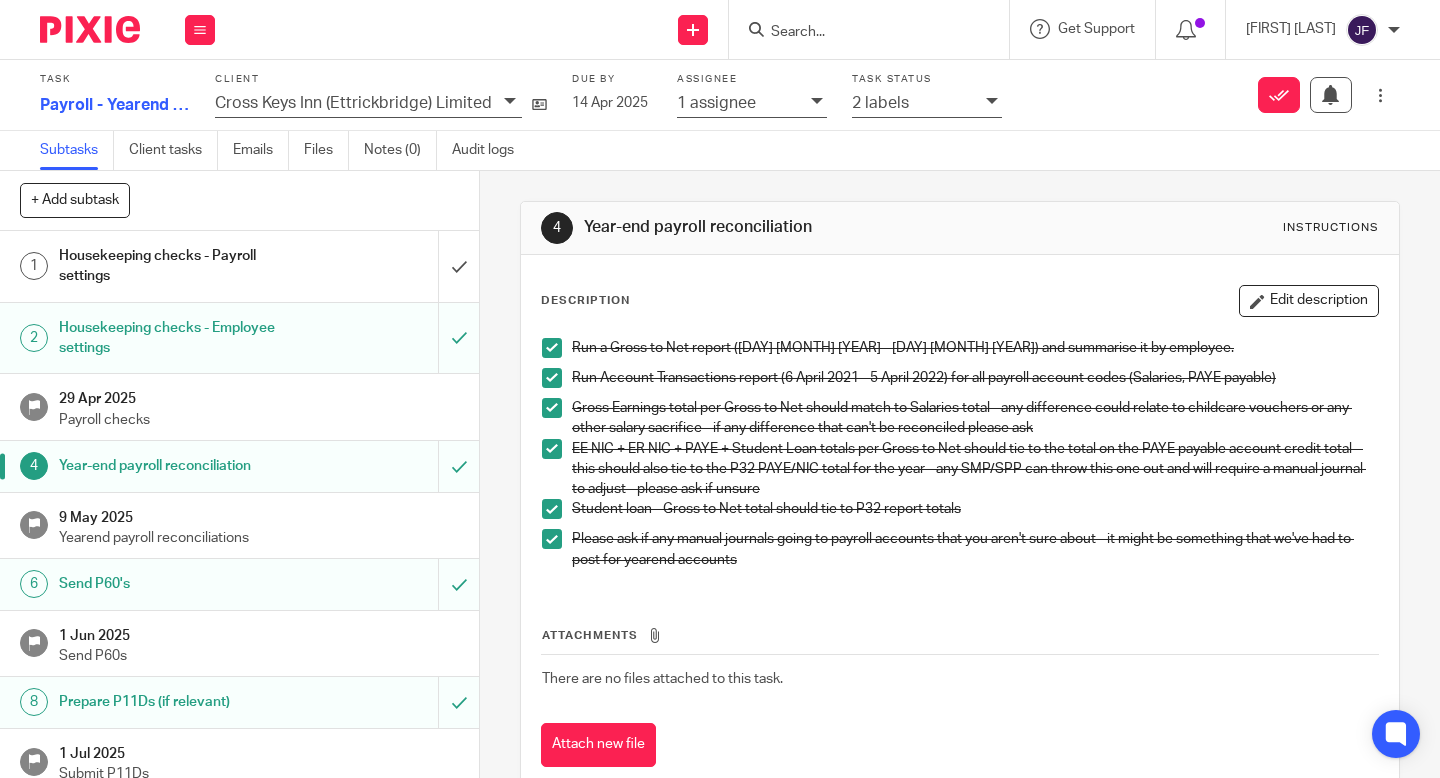 scroll, scrollTop: 0, scrollLeft: 0, axis: both 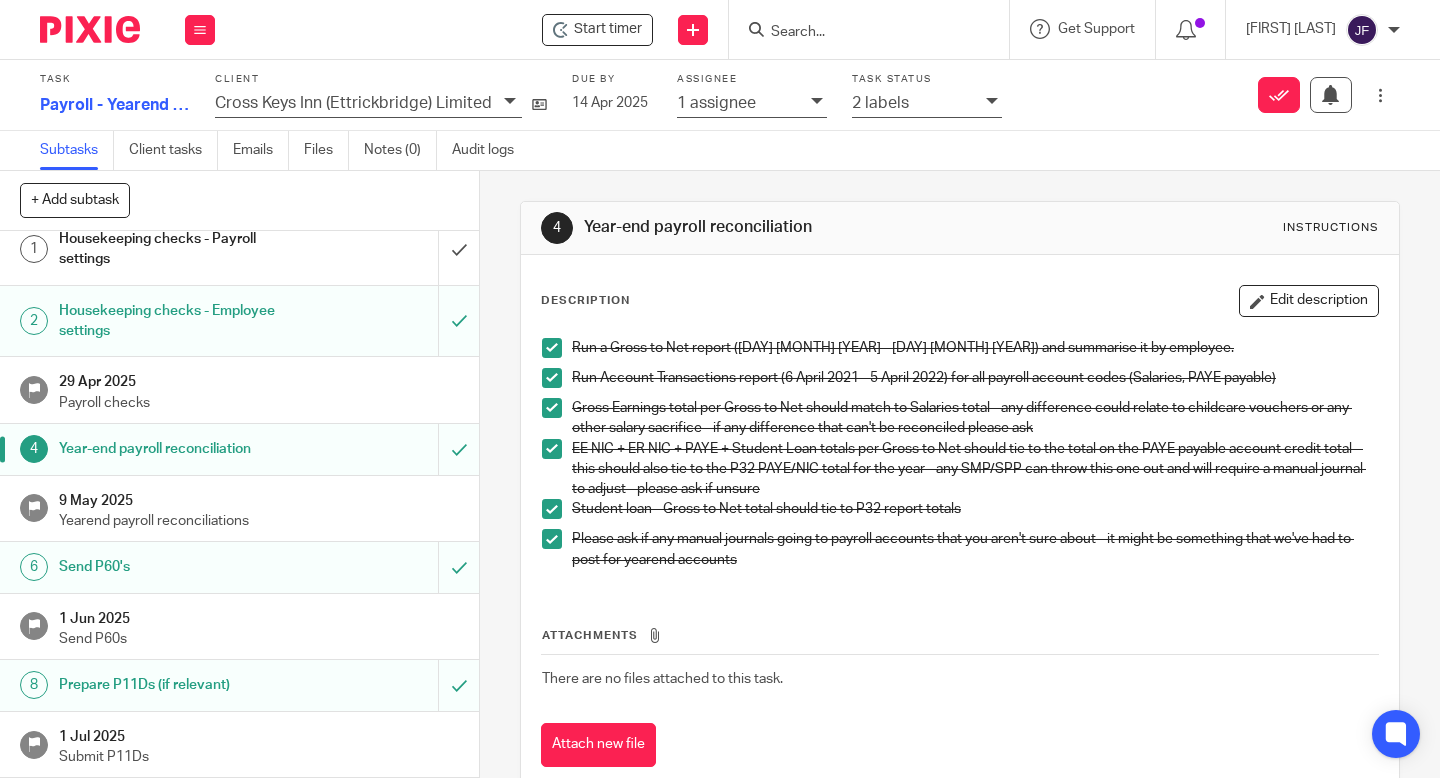 click on "1 Jul 2025" at bounding box center [259, 734] 